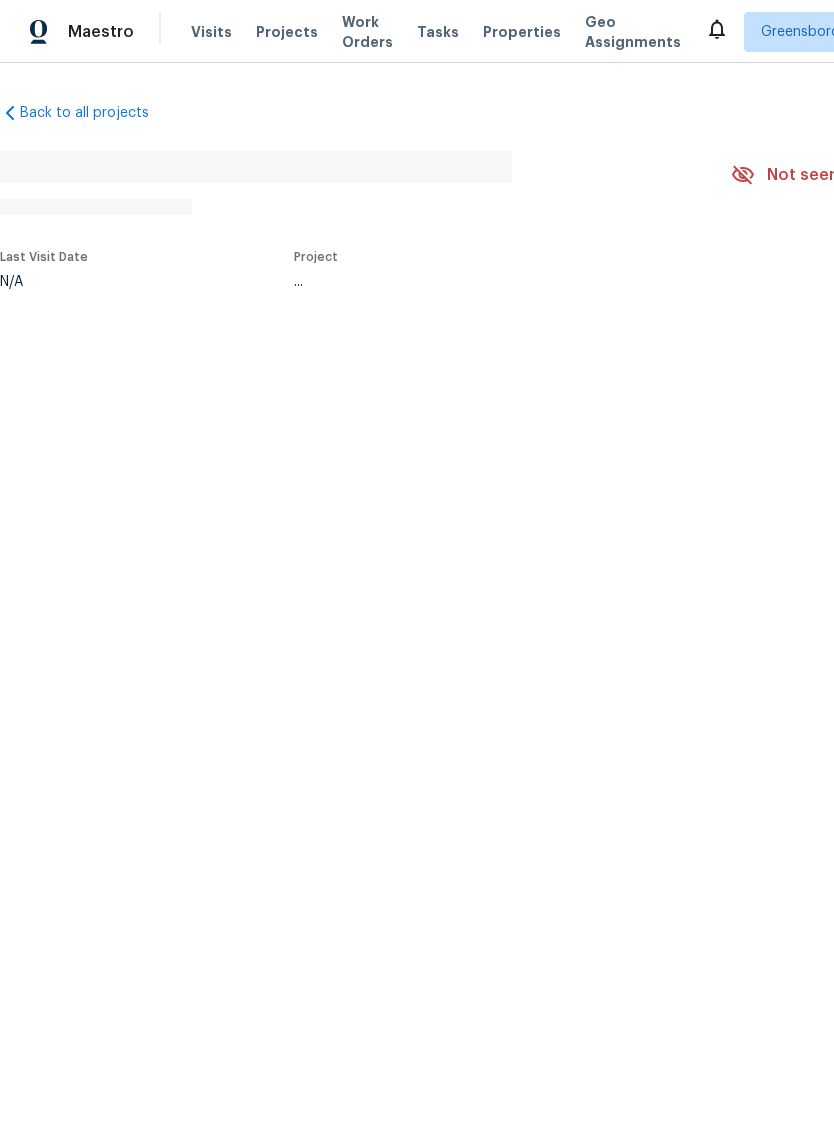 scroll, scrollTop: 0, scrollLeft: 0, axis: both 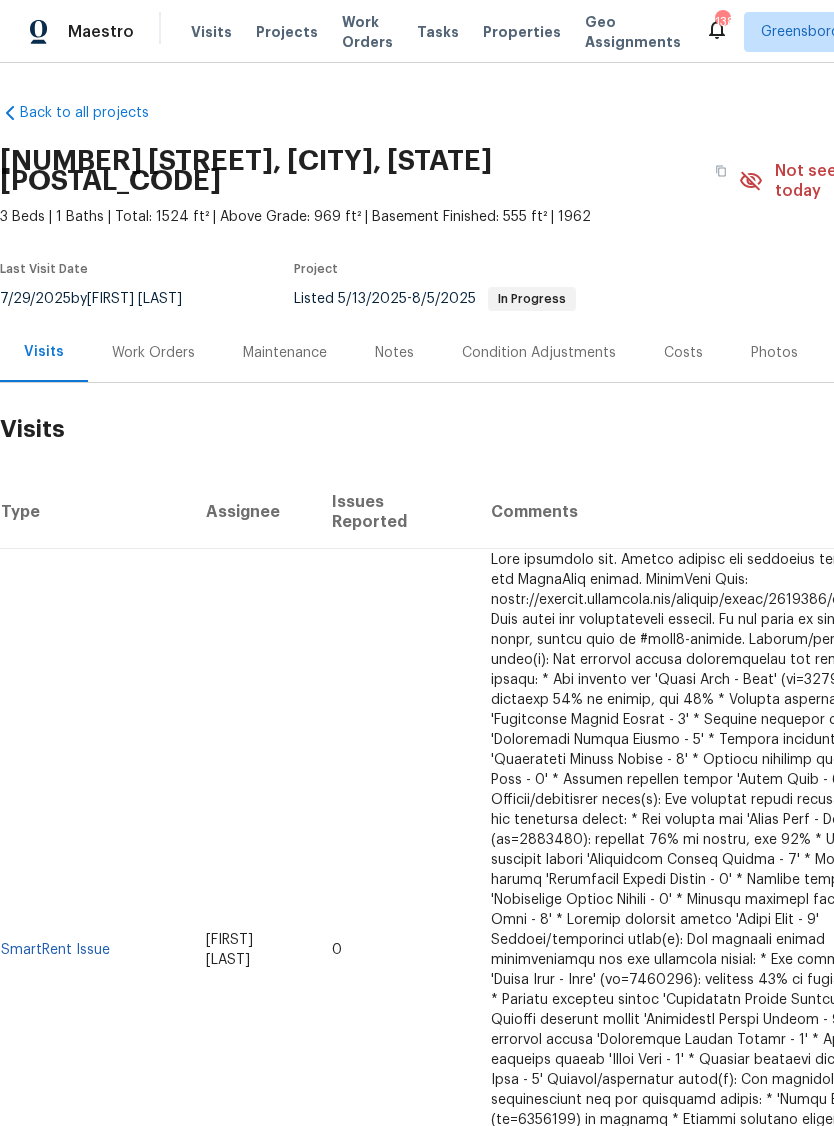 click on "Properties" at bounding box center [522, 32] 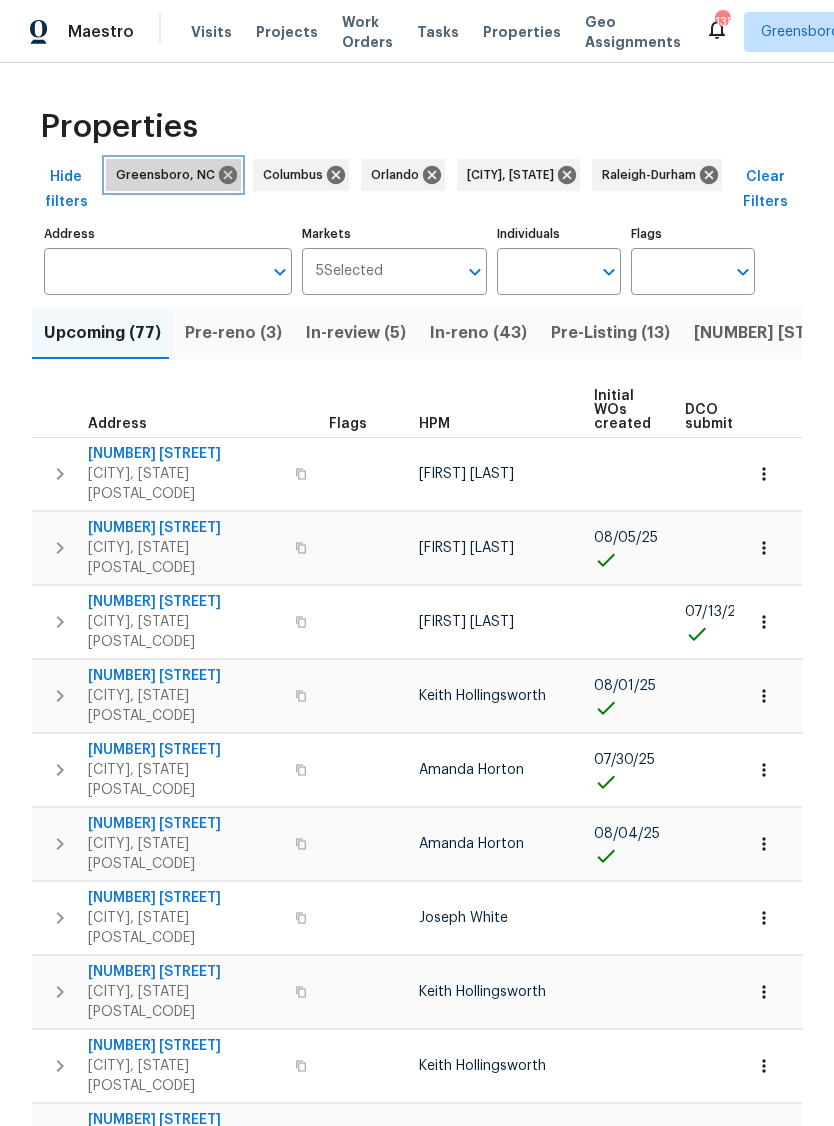 click 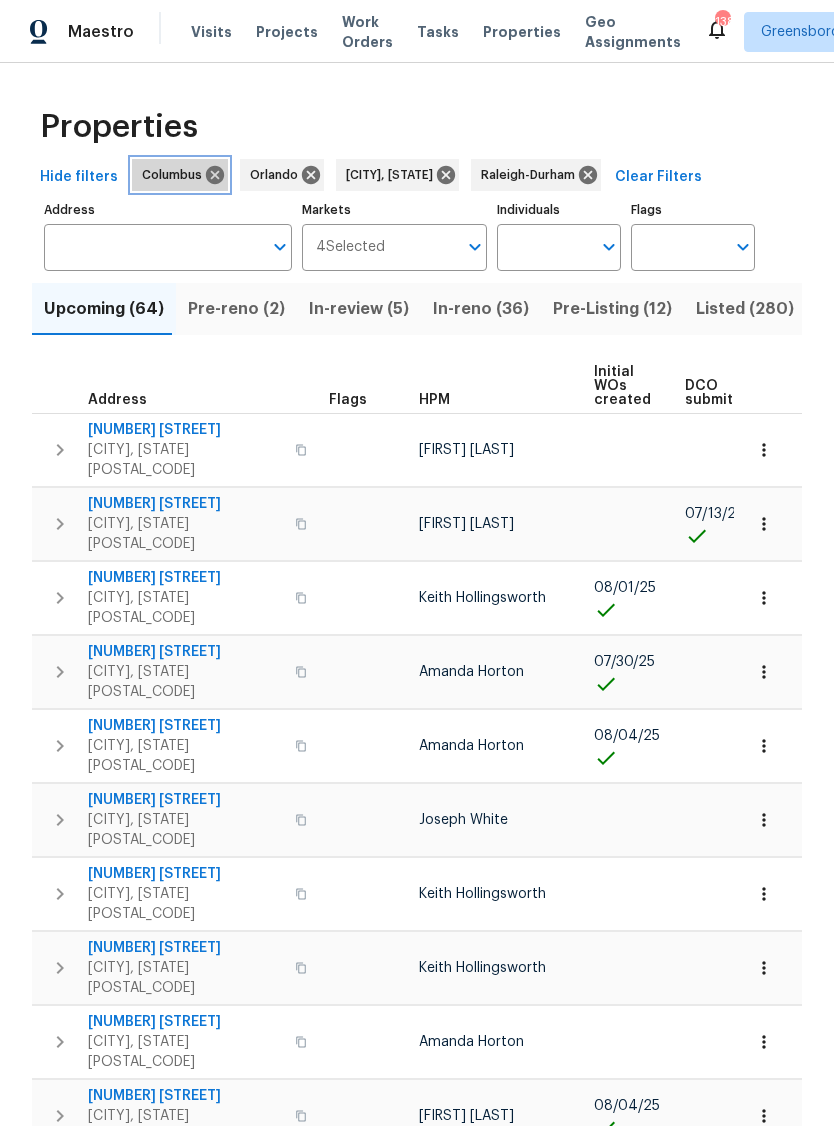 click on "Columbus" at bounding box center [180, 175] 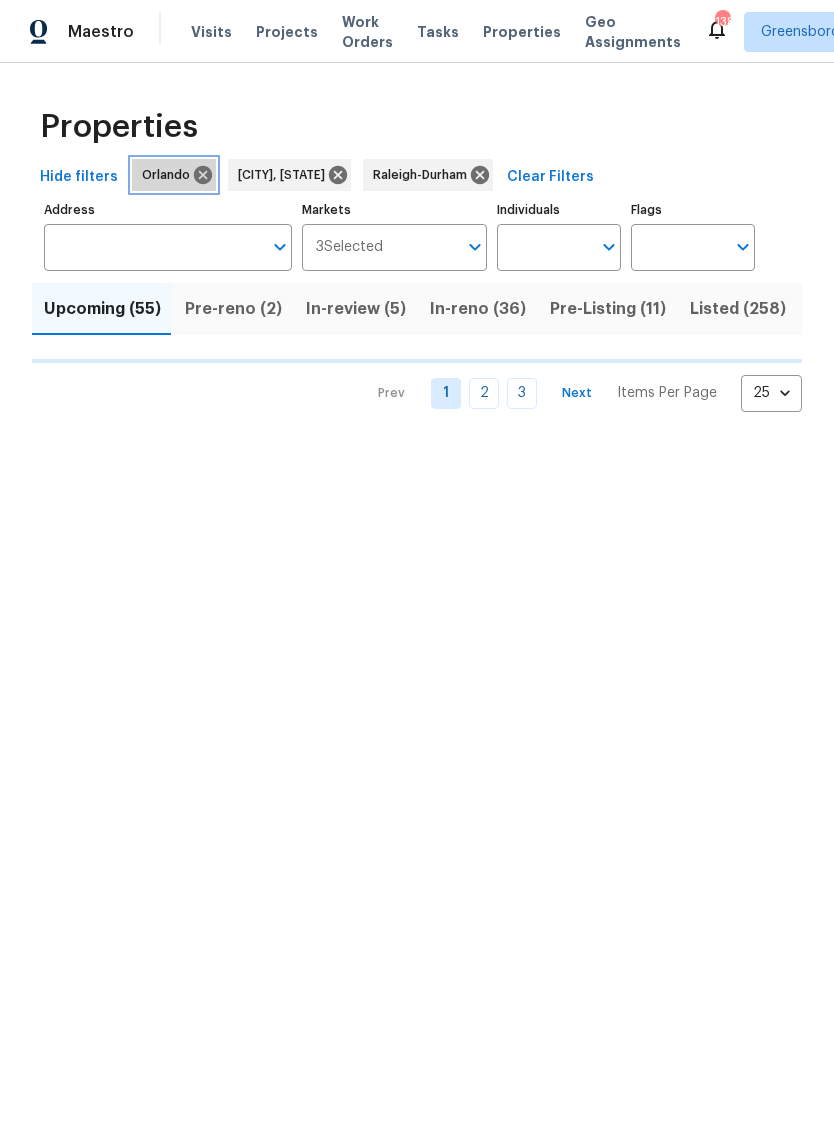 click 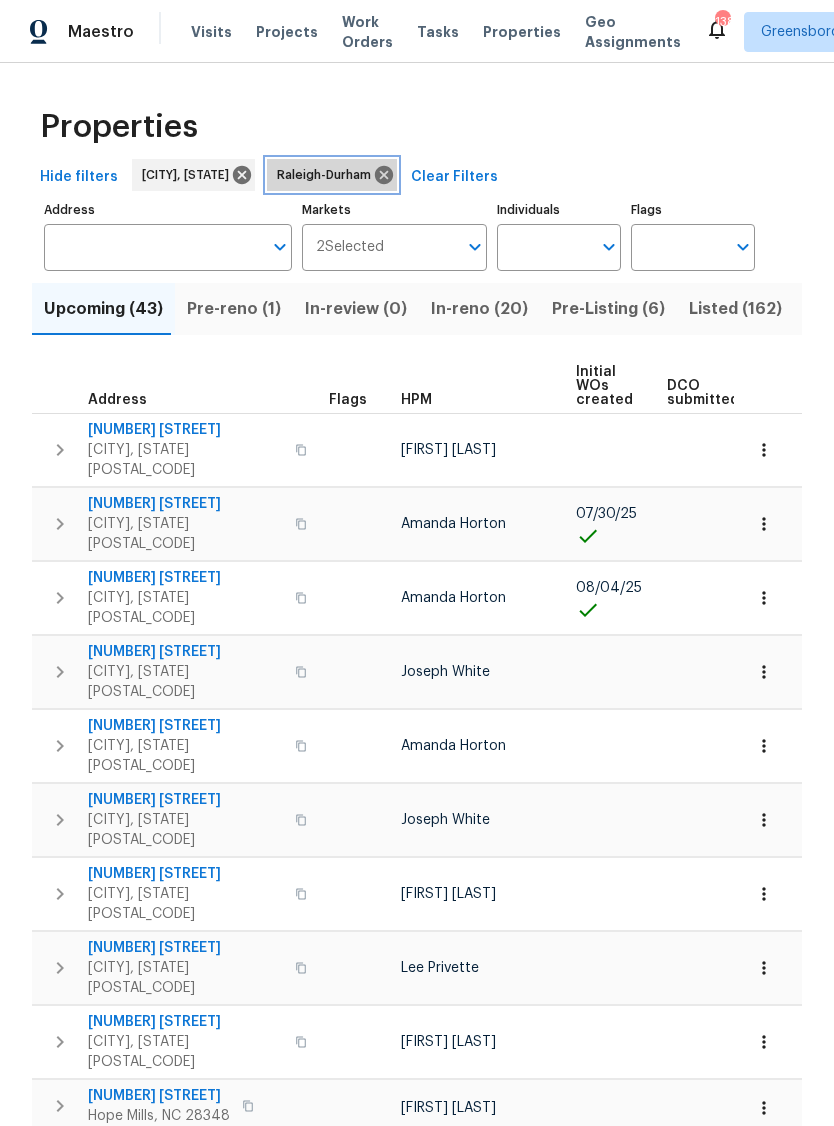 click 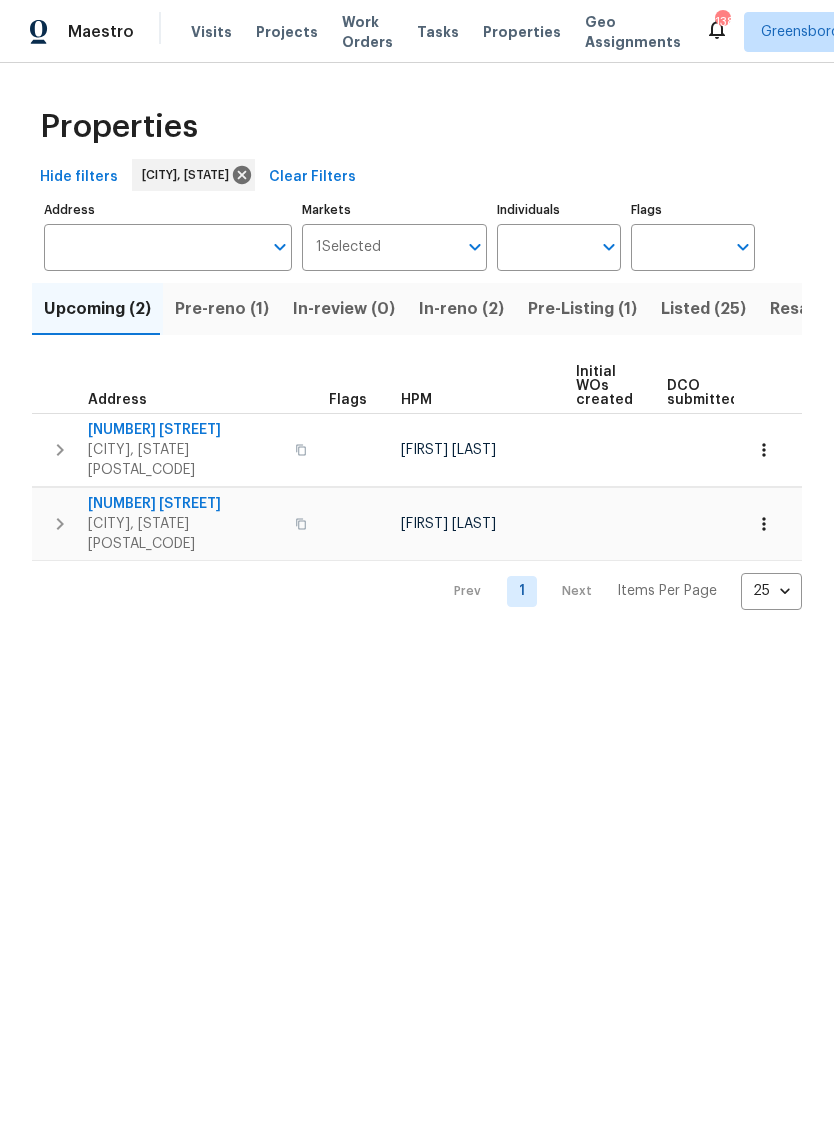 click on "In-reno (2)" at bounding box center (461, 309) 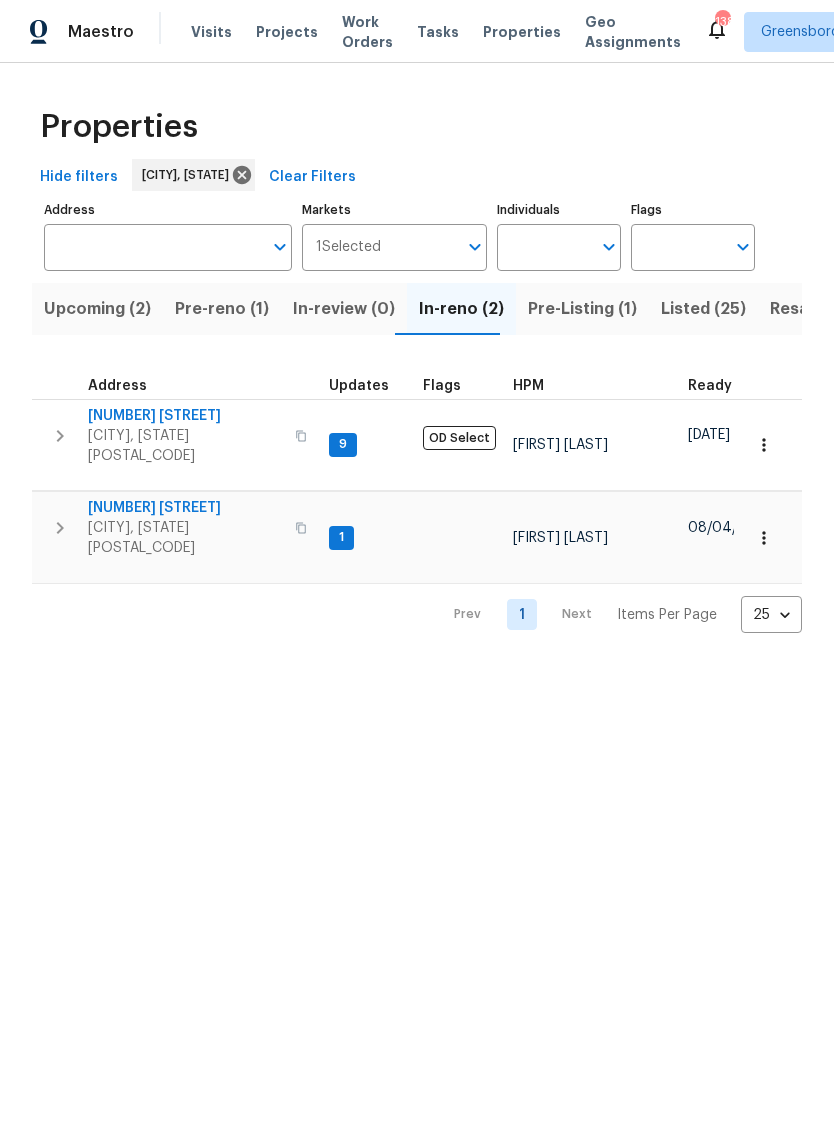 click on "Pre-Listing (1)" at bounding box center (582, 309) 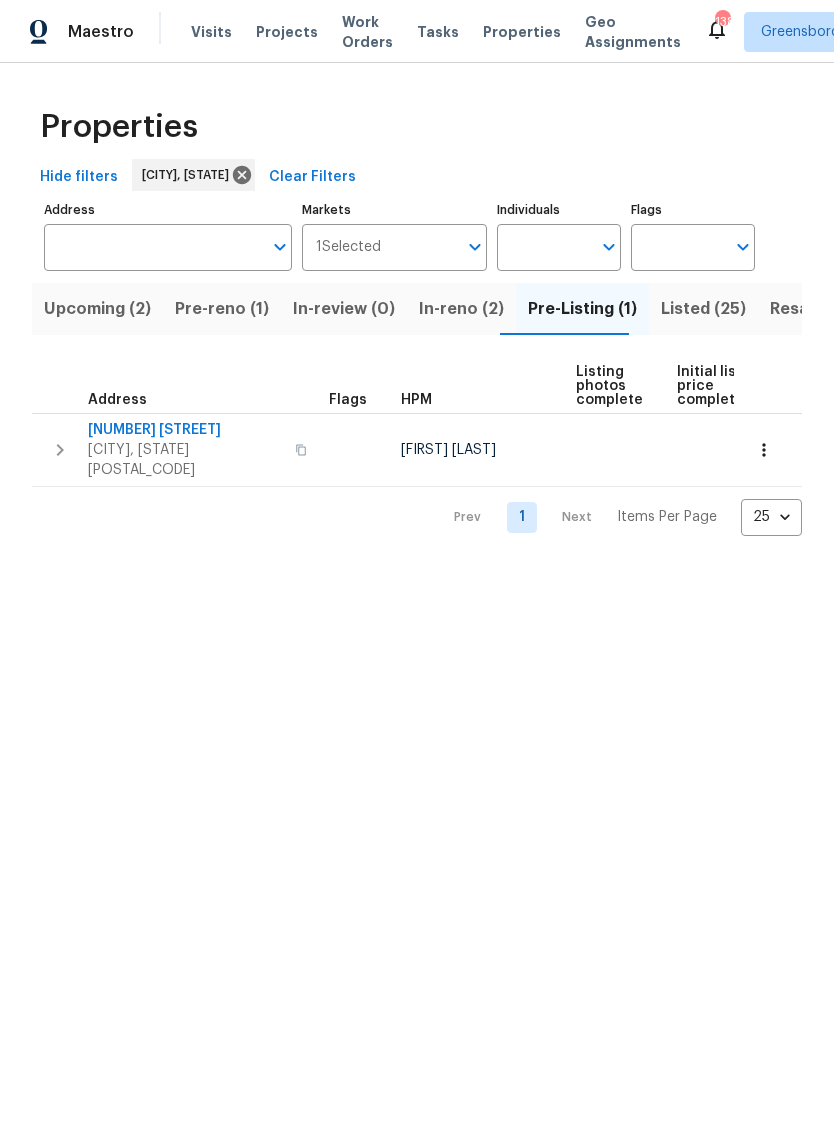 click on "[NUMBER] [STREET]" at bounding box center (185, 430) 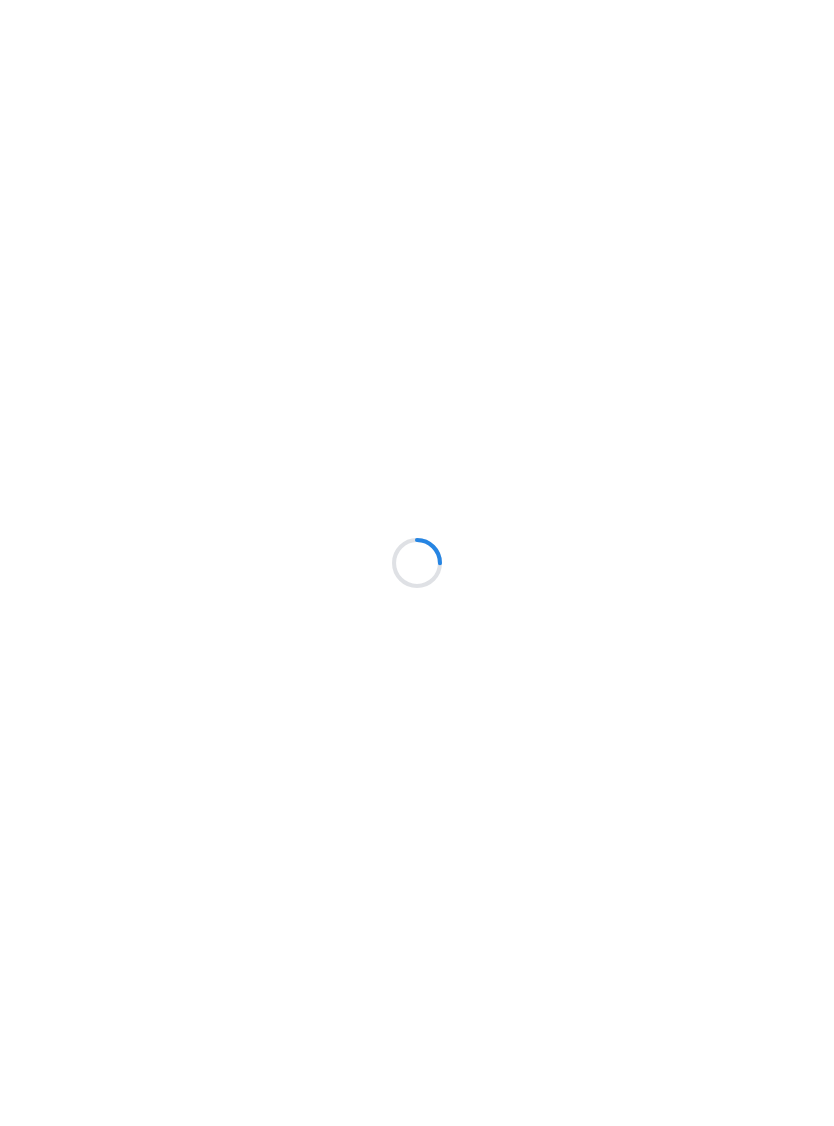 scroll, scrollTop: 0, scrollLeft: 0, axis: both 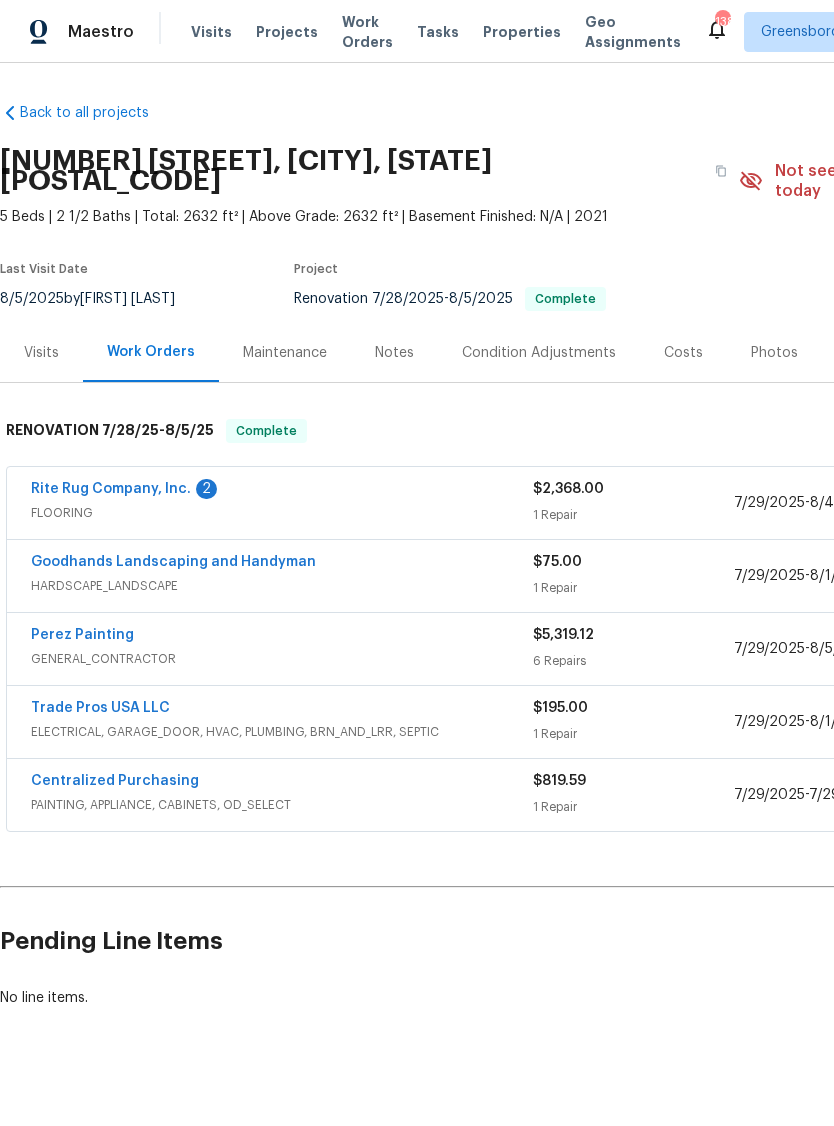 click on "Properties" at bounding box center [522, 32] 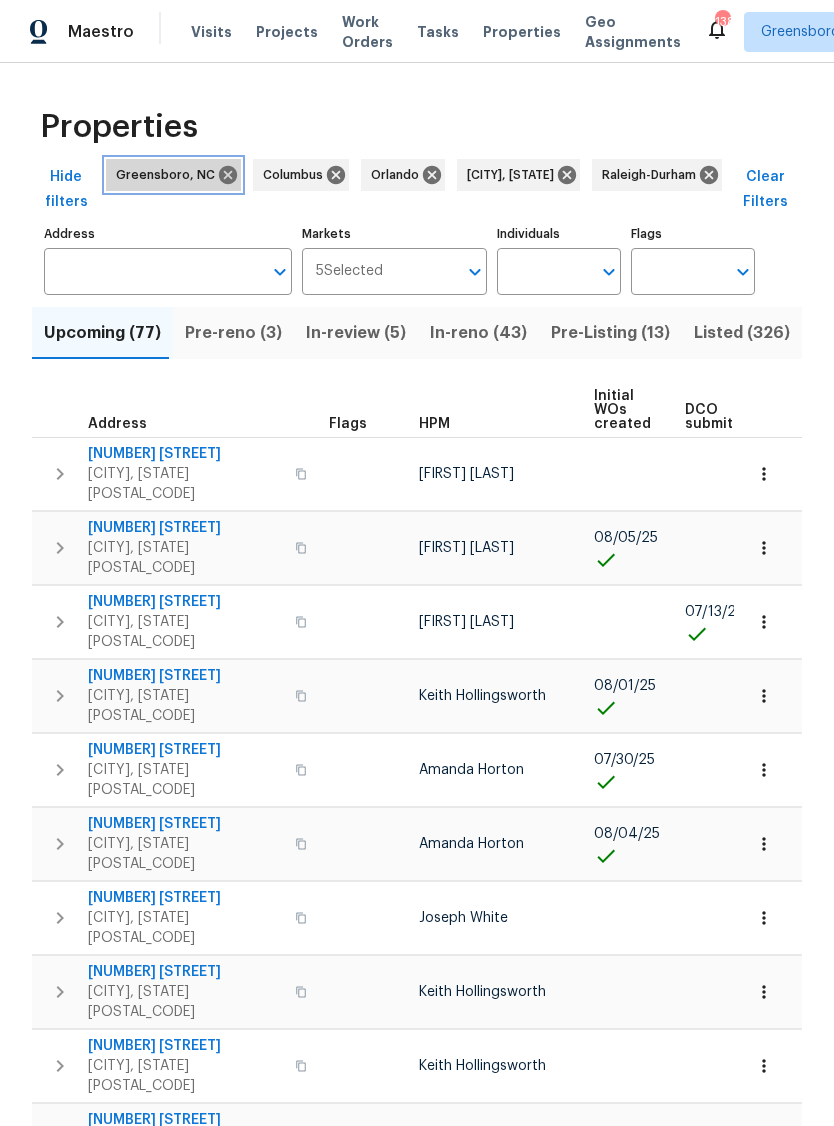 click 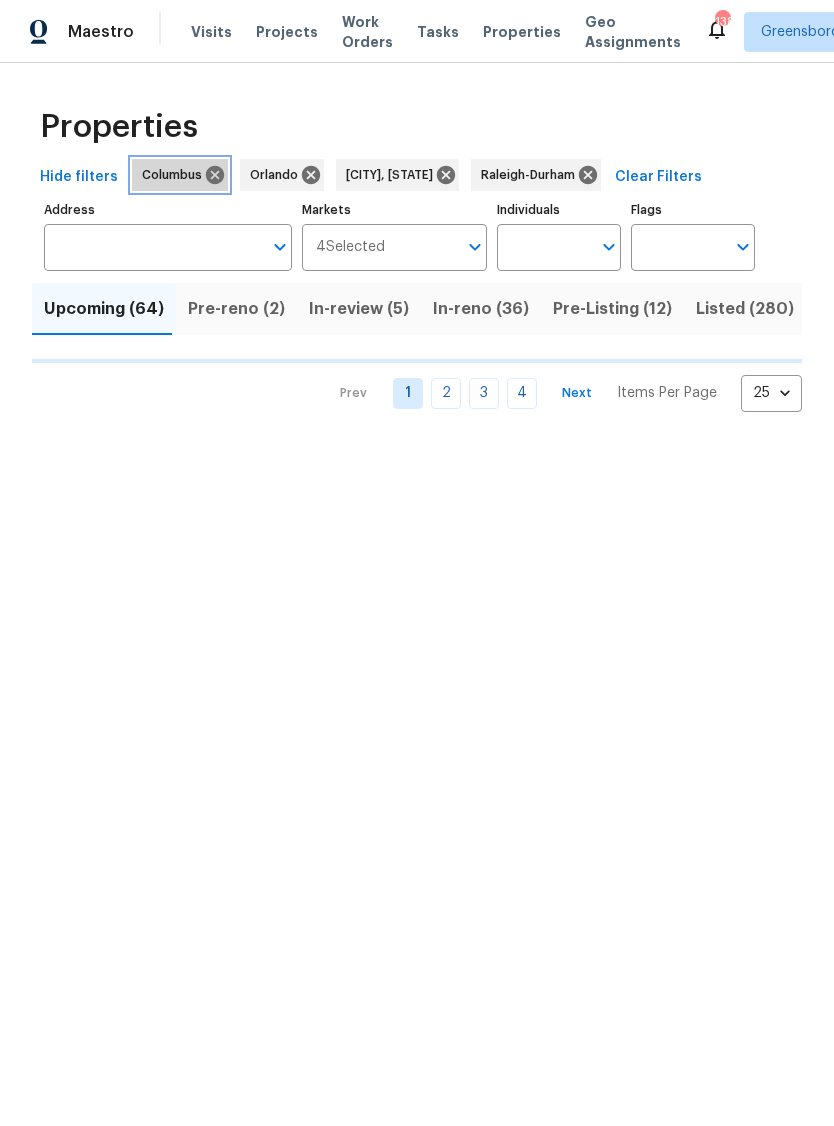 click 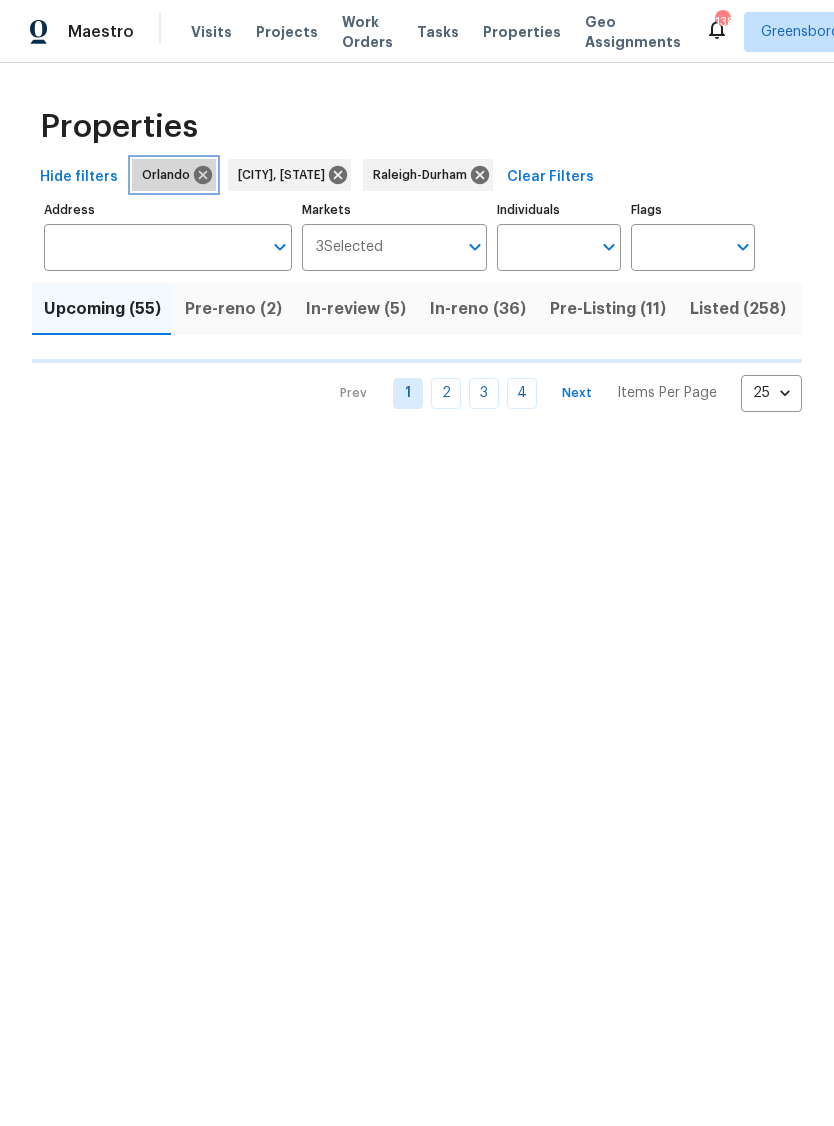 click 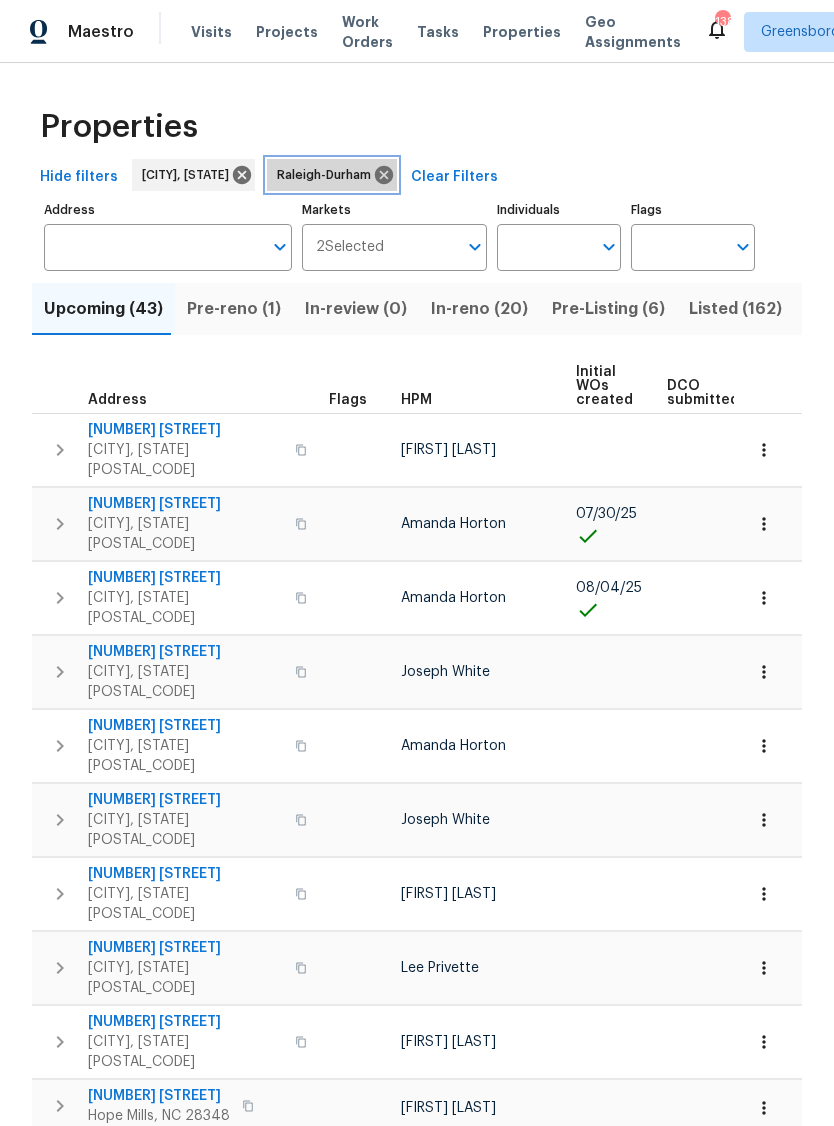 click 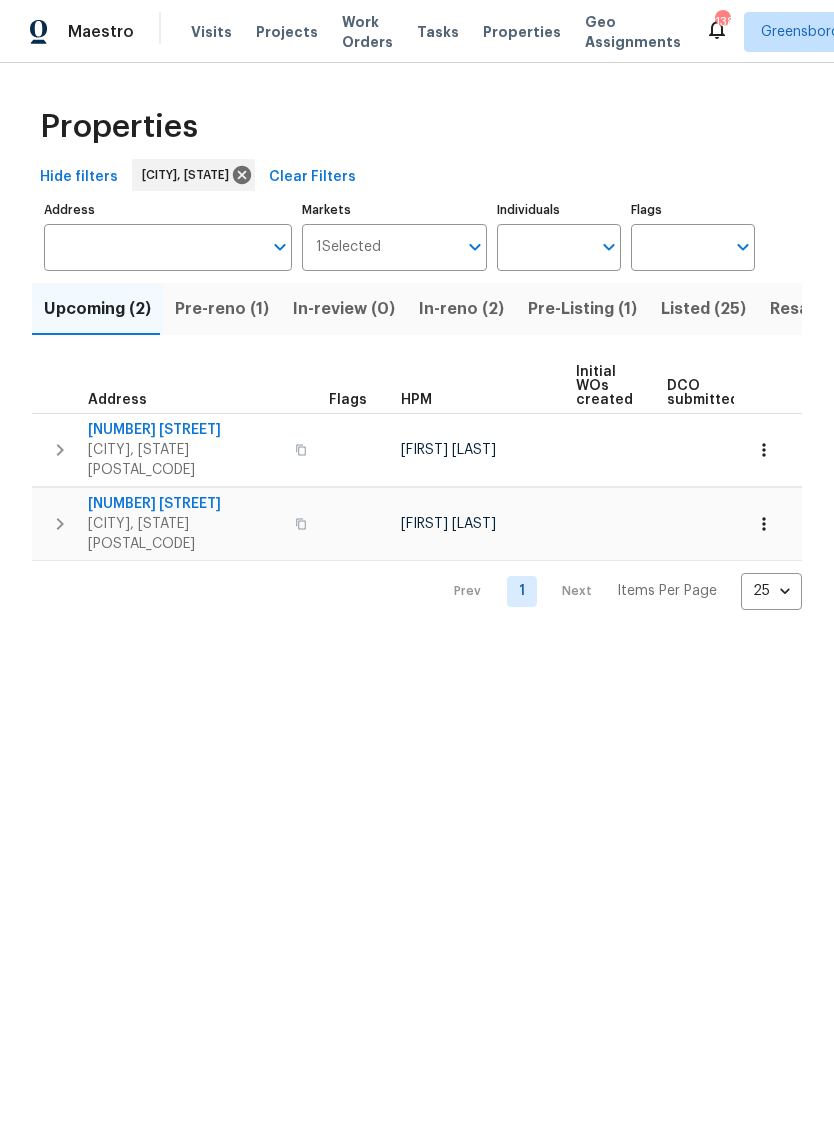 click on "In-reno (2)" at bounding box center [461, 309] 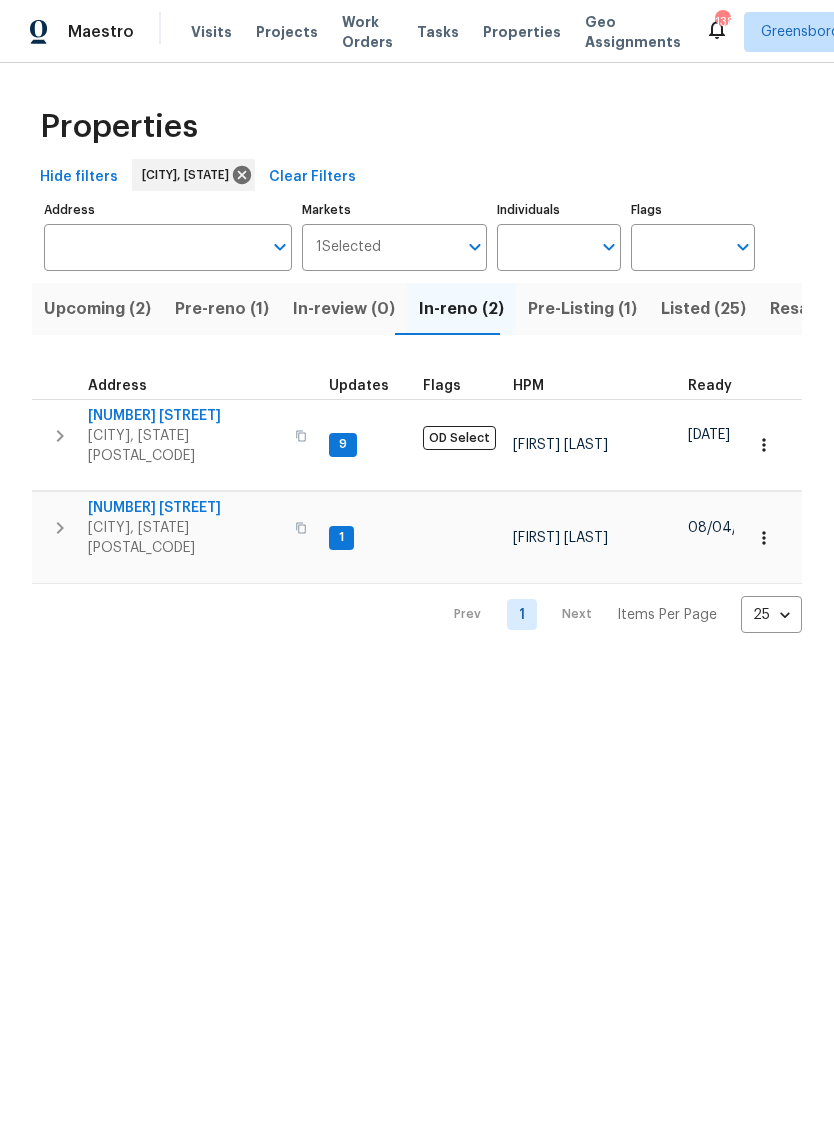 click on "Pre-Listing (1)" at bounding box center [582, 309] 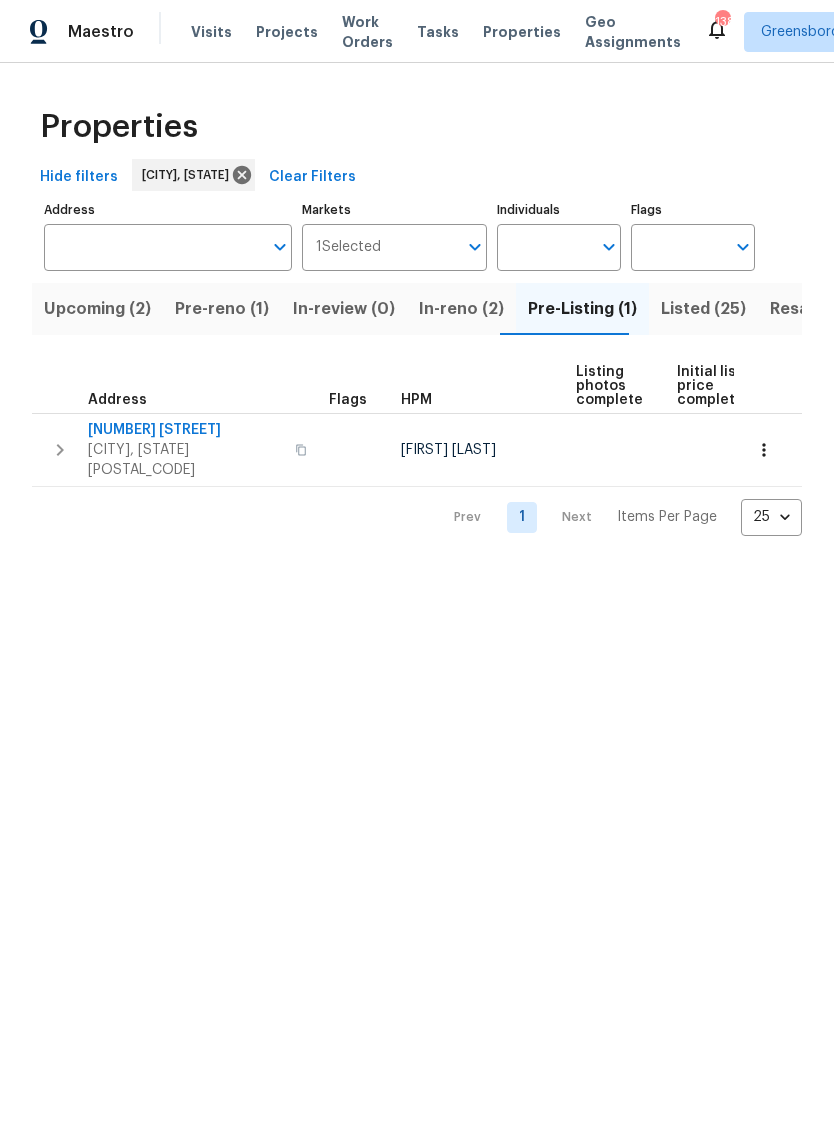 click on "[NUMBER] [STREET]" at bounding box center [185, 430] 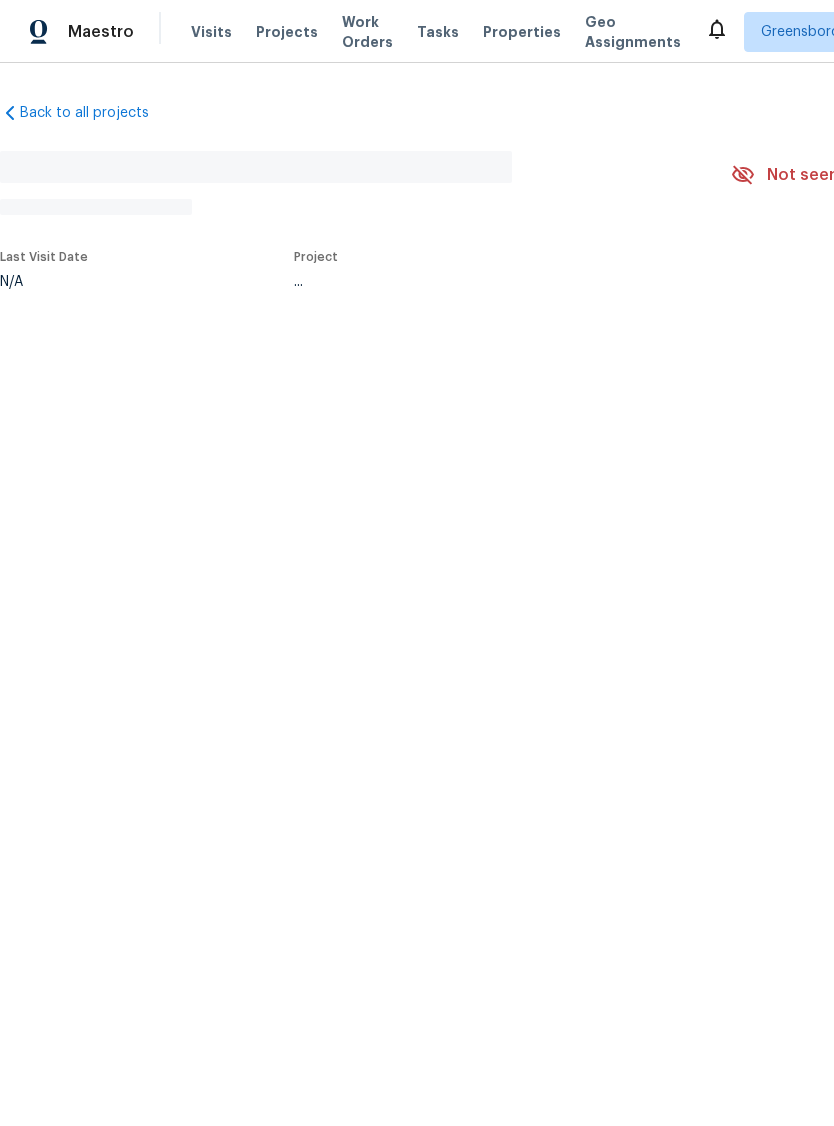scroll, scrollTop: 0, scrollLeft: 0, axis: both 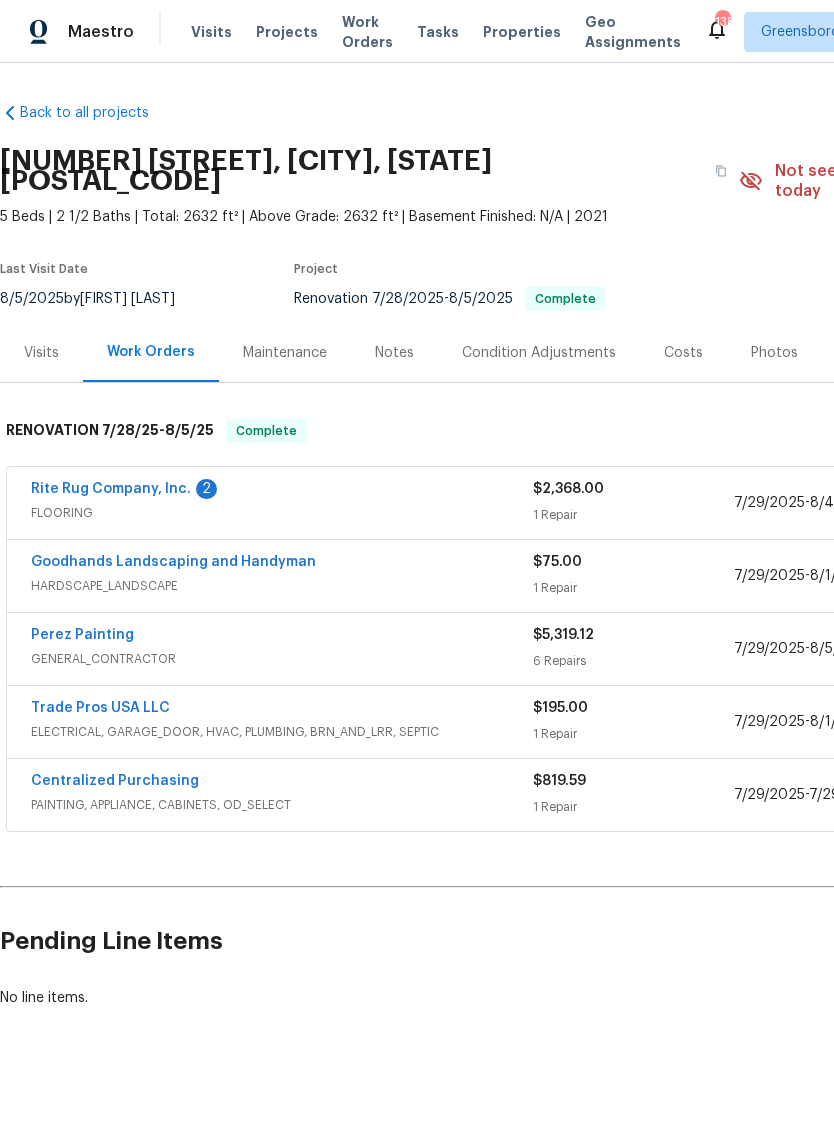 click on "Photos" at bounding box center (774, 353) 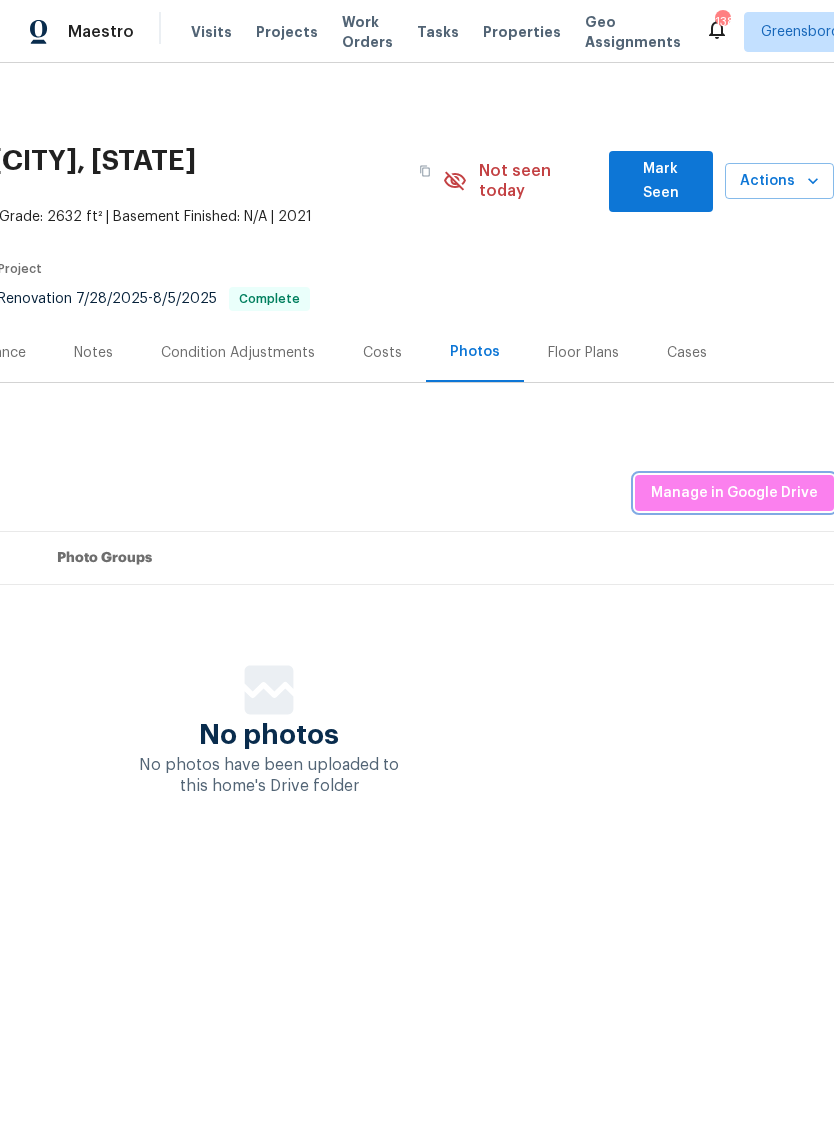 click on "Manage in Google Drive" at bounding box center [734, 493] 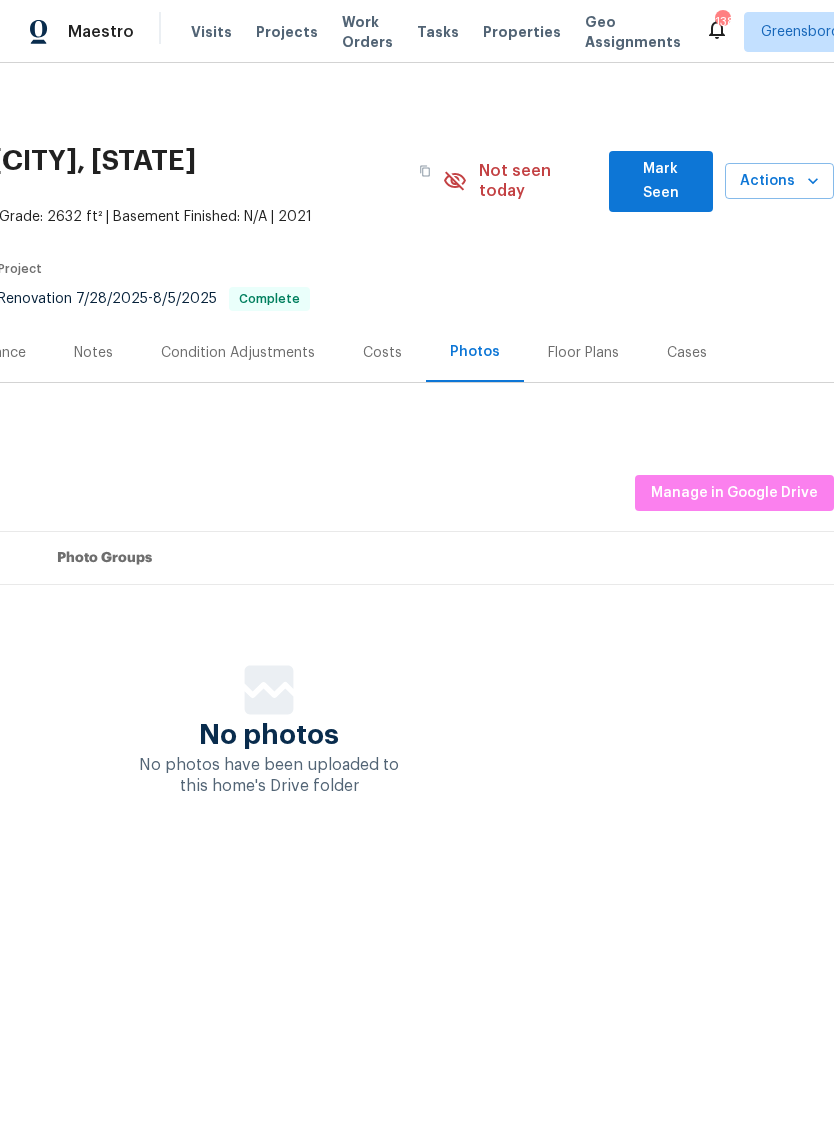 scroll, scrollTop: 0, scrollLeft: 296, axis: horizontal 